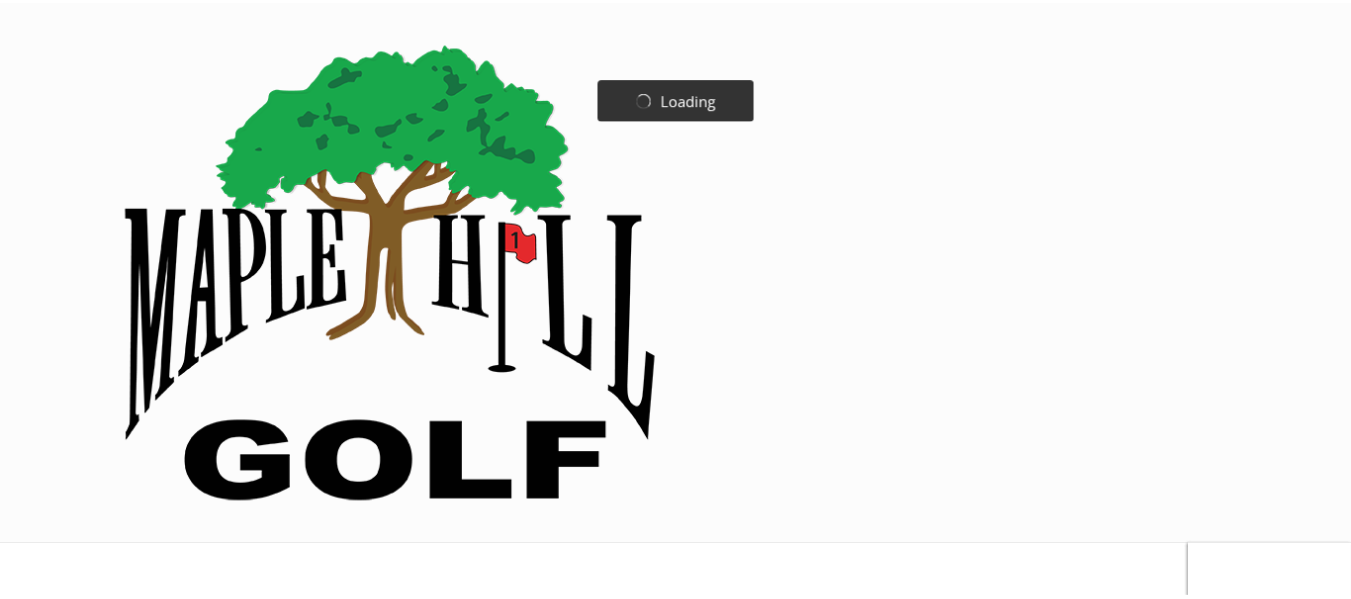 scroll, scrollTop: 0, scrollLeft: 0, axis: both 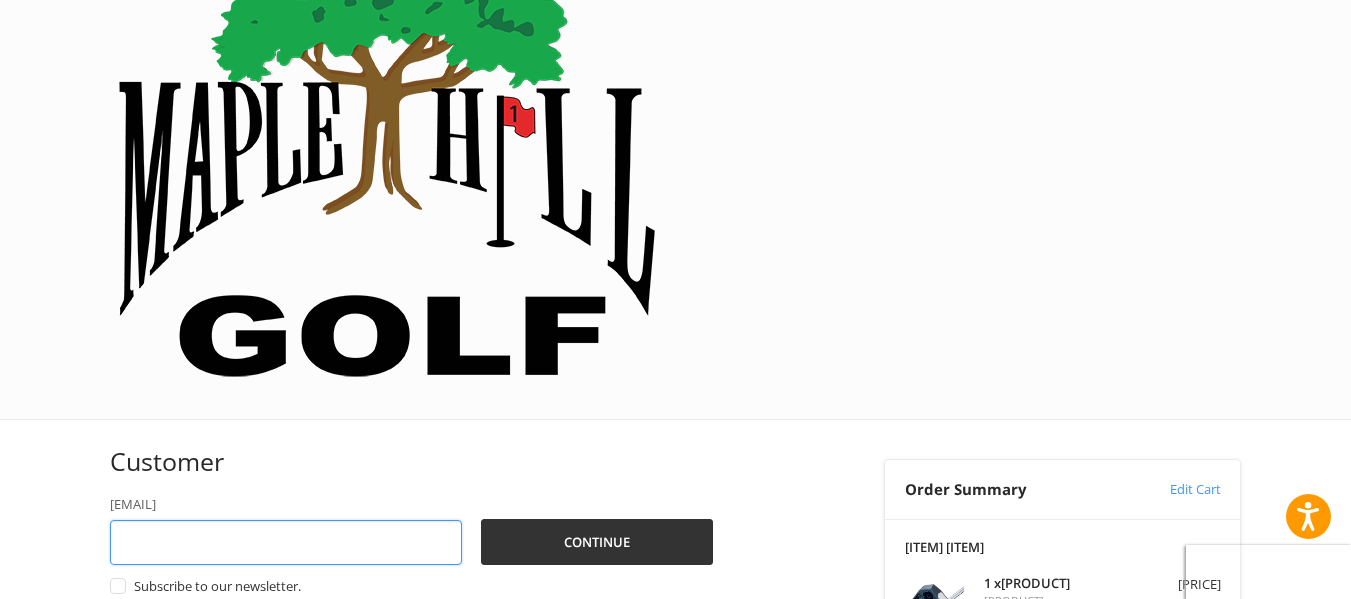 click on "[EMAIL]" at bounding box center (286, 542) 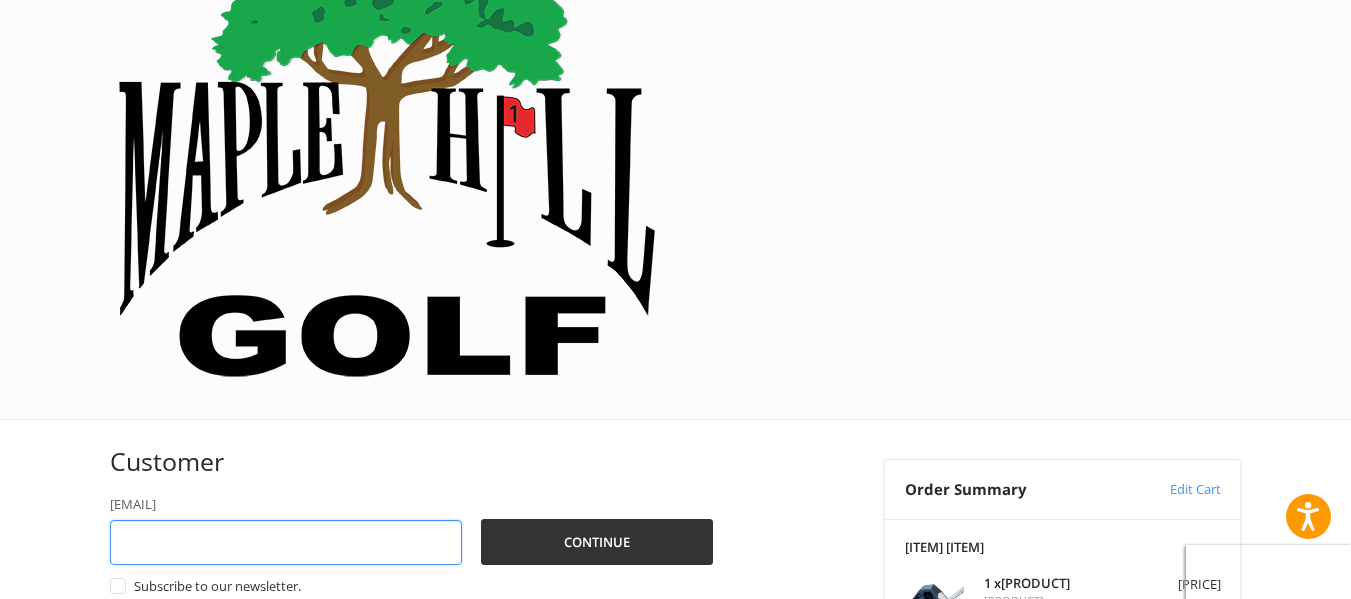 type on "**********" 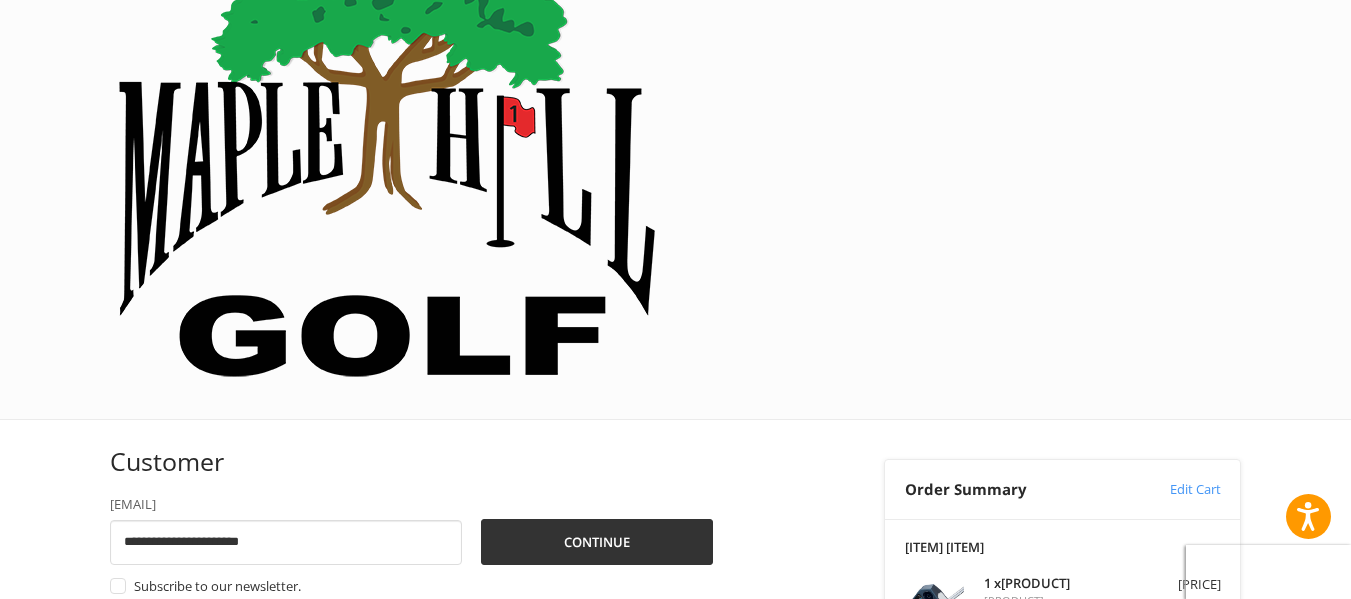 click on "**********" at bounding box center (411, 610) 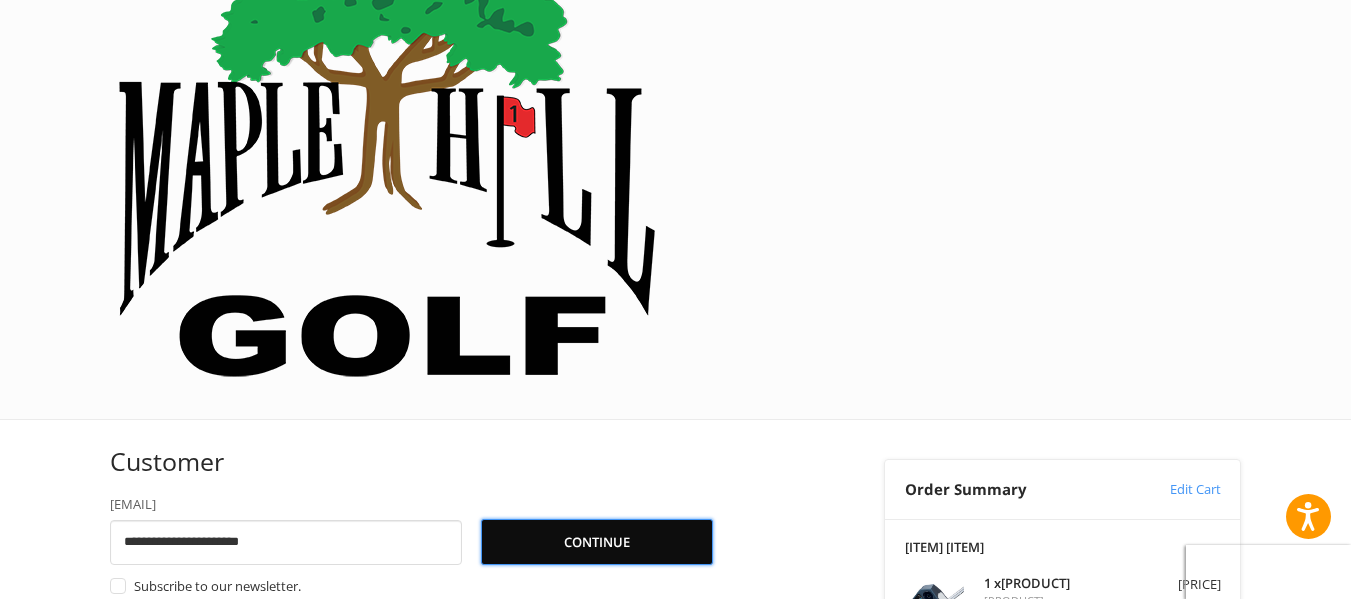 click on "Continue" at bounding box center (597, 542) 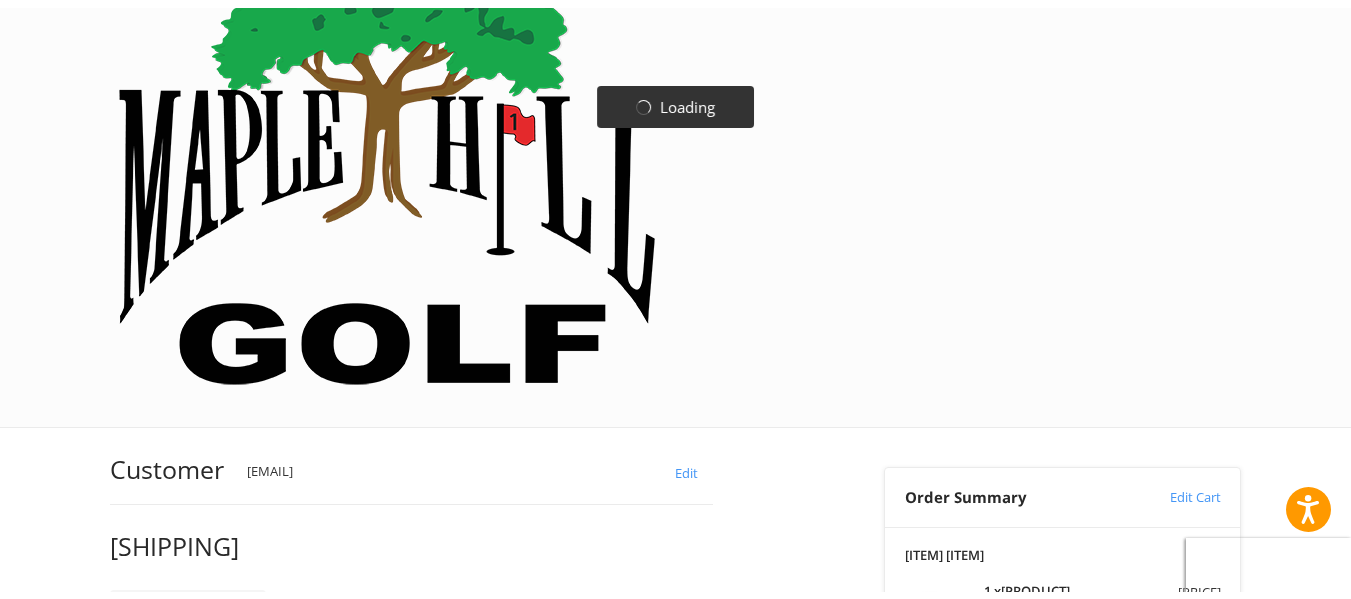scroll, scrollTop: 117, scrollLeft: 0, axis: vertical 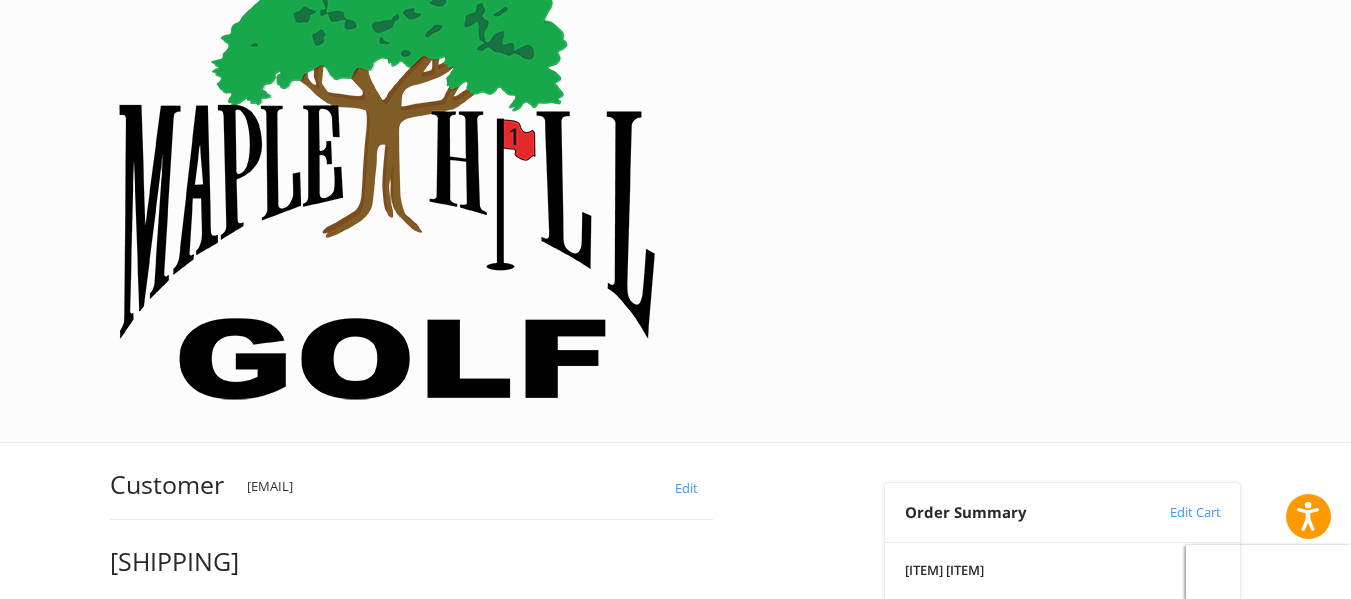type on "[CREDIT CARD]" 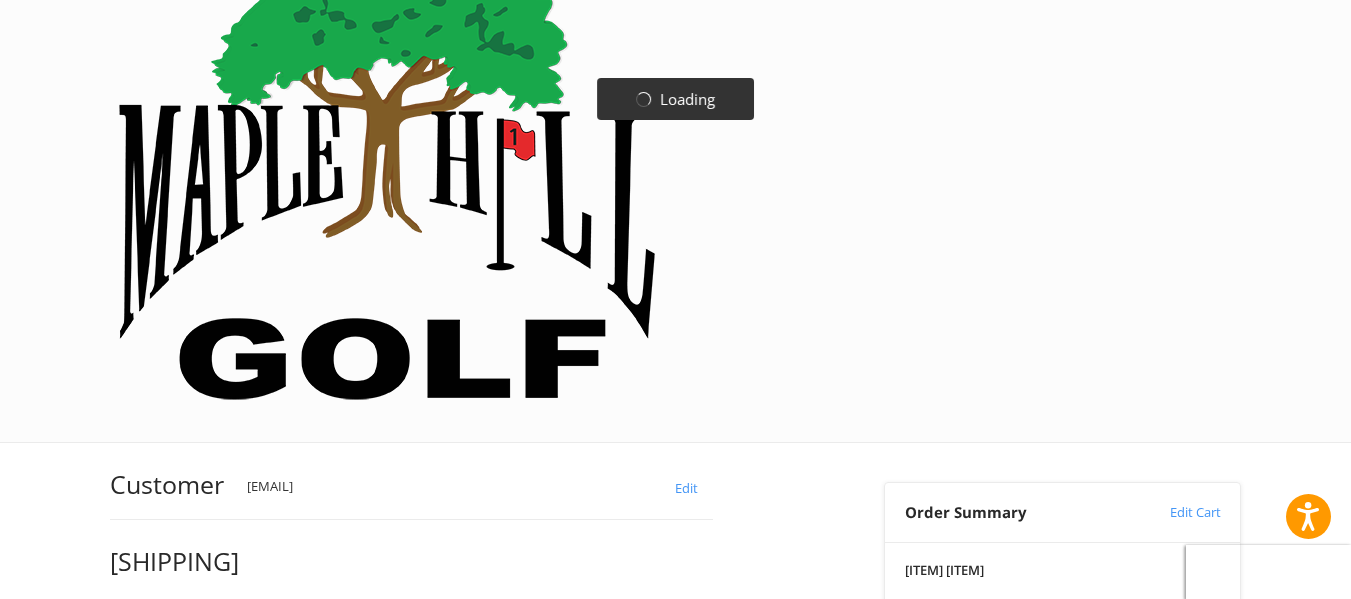 type on "******" 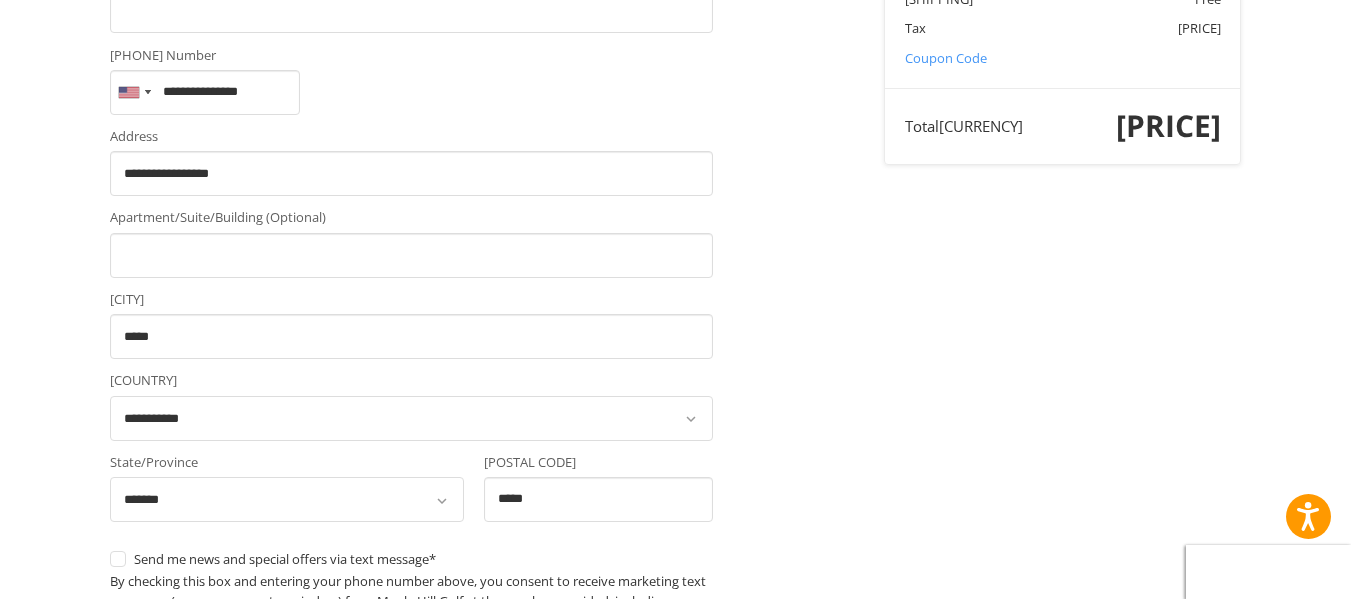 scroll, scrollTop: 862, scrollLeft: 0, axis: vertical 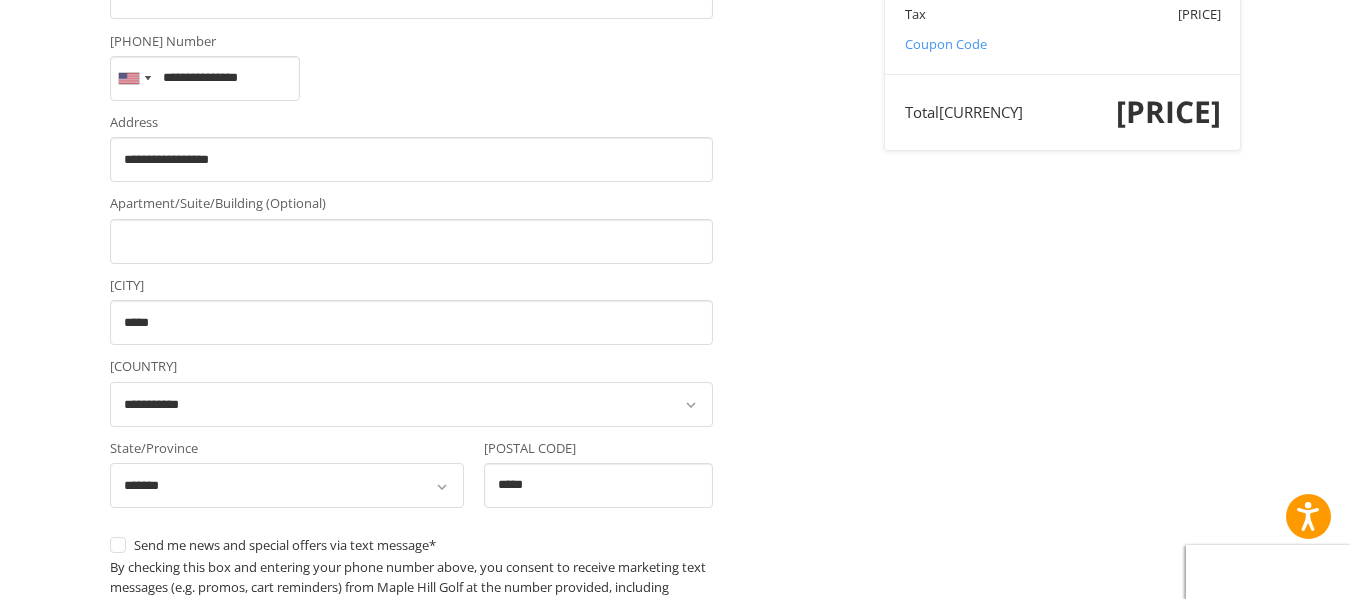 type on "[CREDIT CARD]" 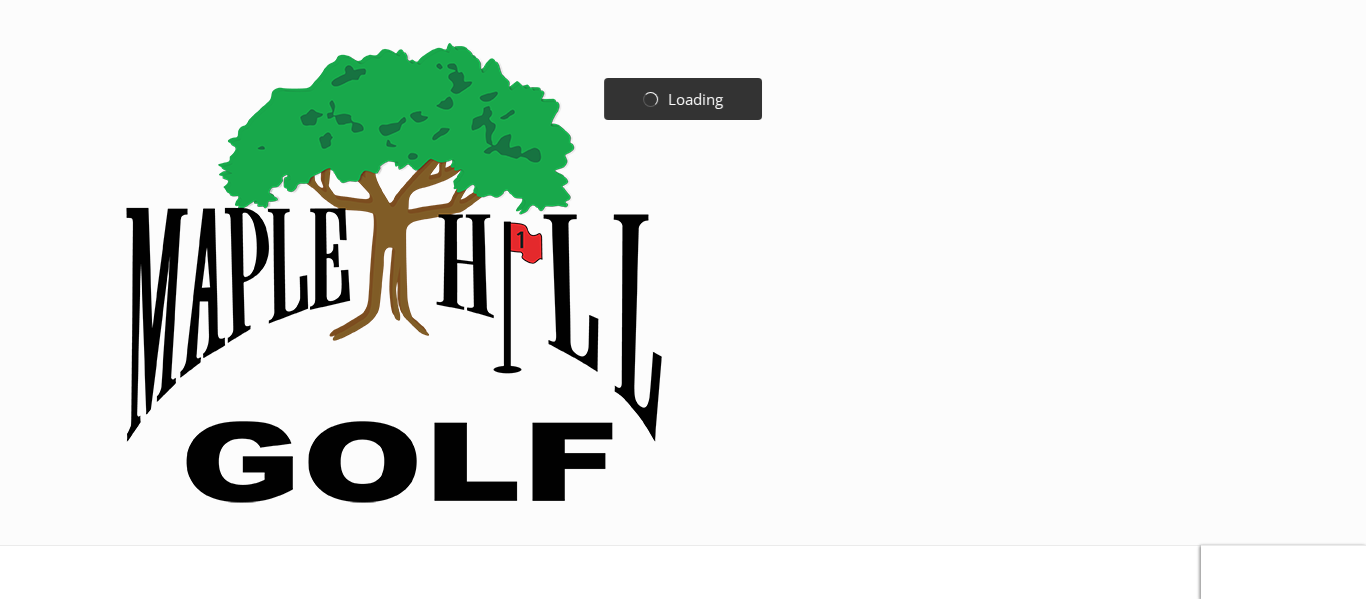scroll, scrollTop: 0, scrollLeft: 0, axis: both 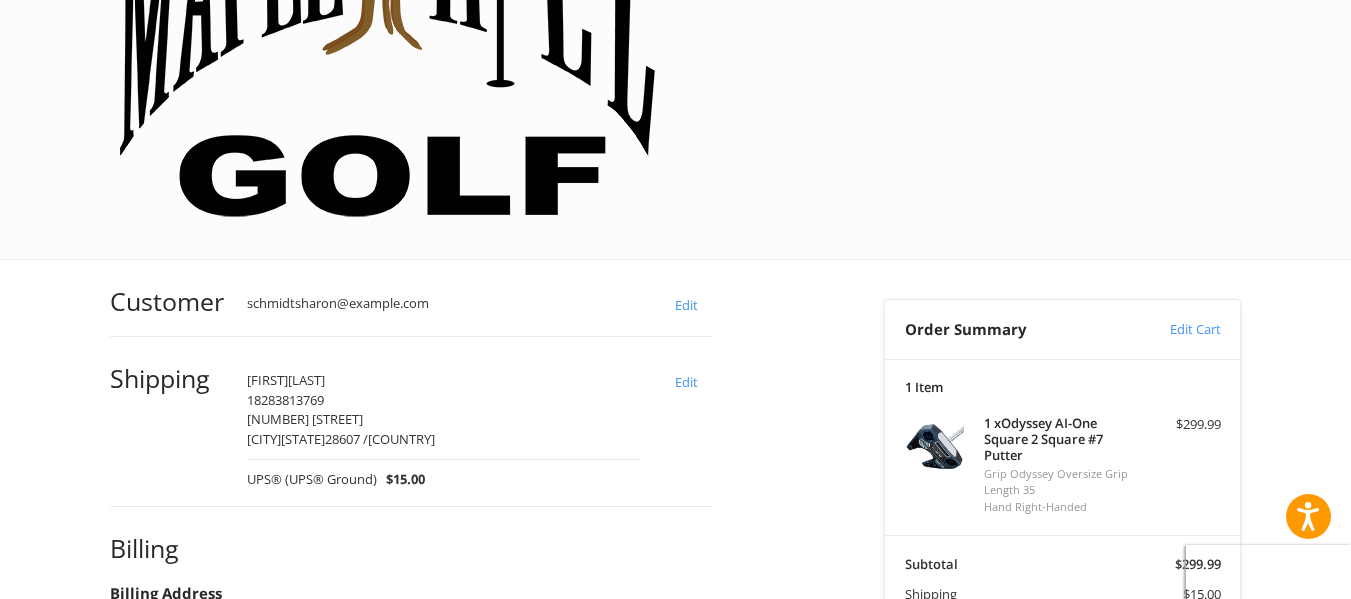 click on "Subtotal    $299.99 Shipping    $15.00 Tax    $20.25 Coupon Code" at bounding box center (1062, 608) 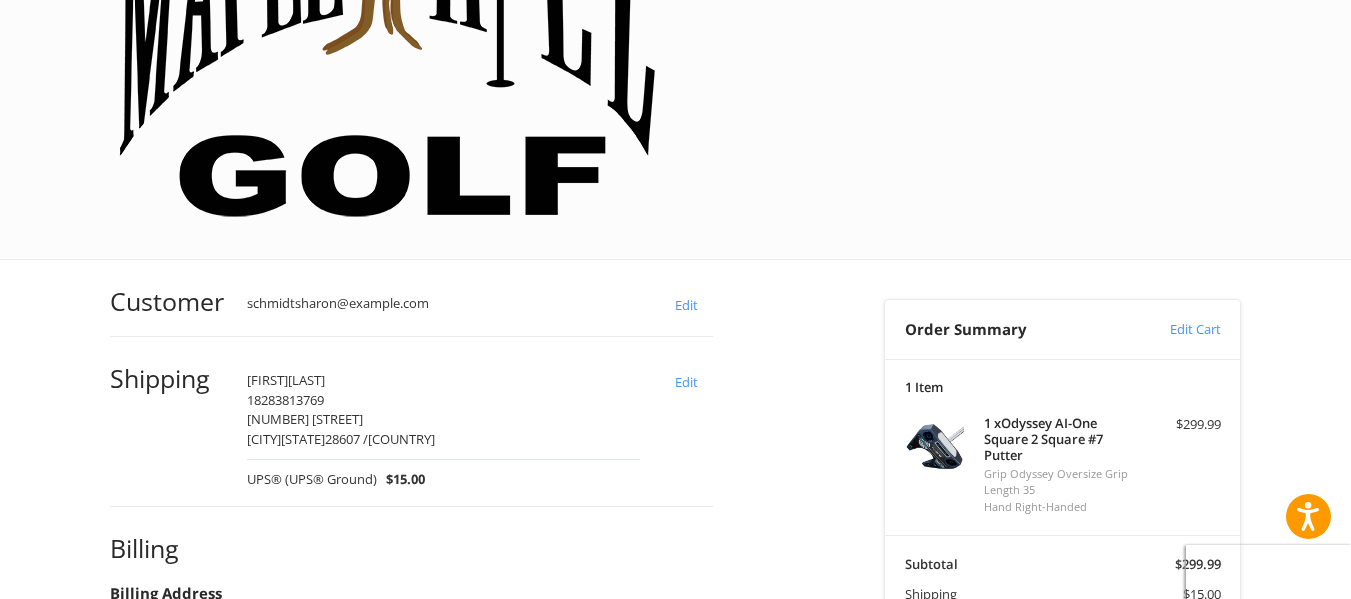 click on "**********" at bounding box center (567, 661) 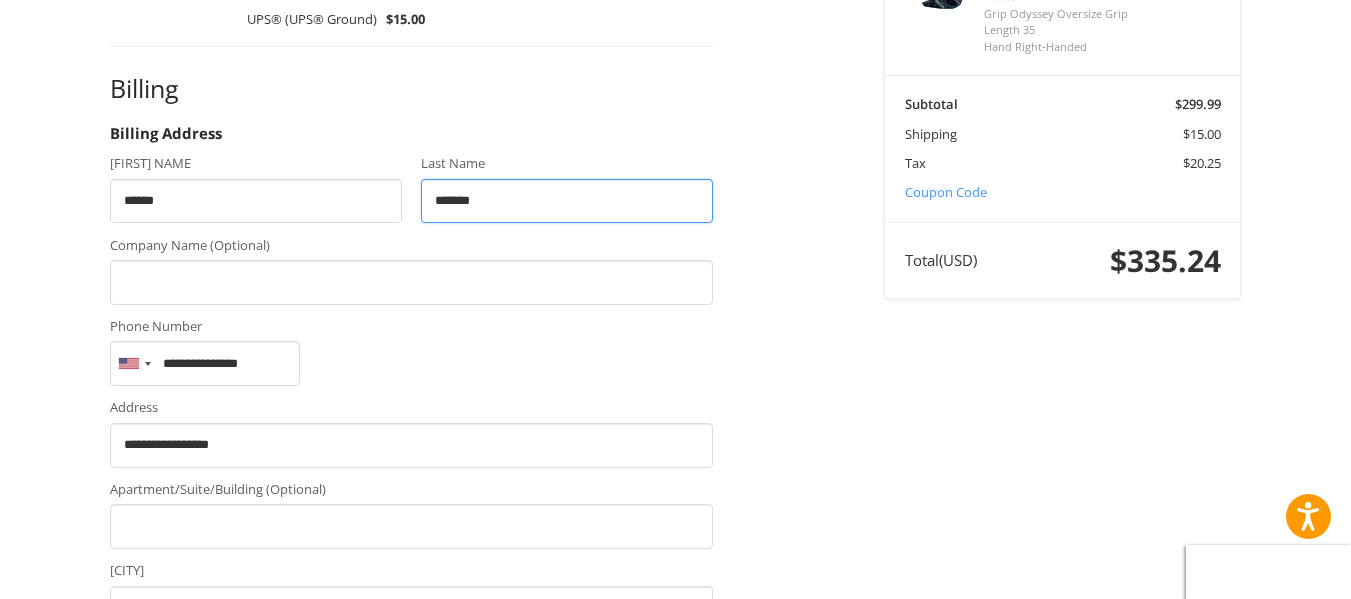 scroll, scrollTop: 747, scrollLeft: 0, axis: vertical 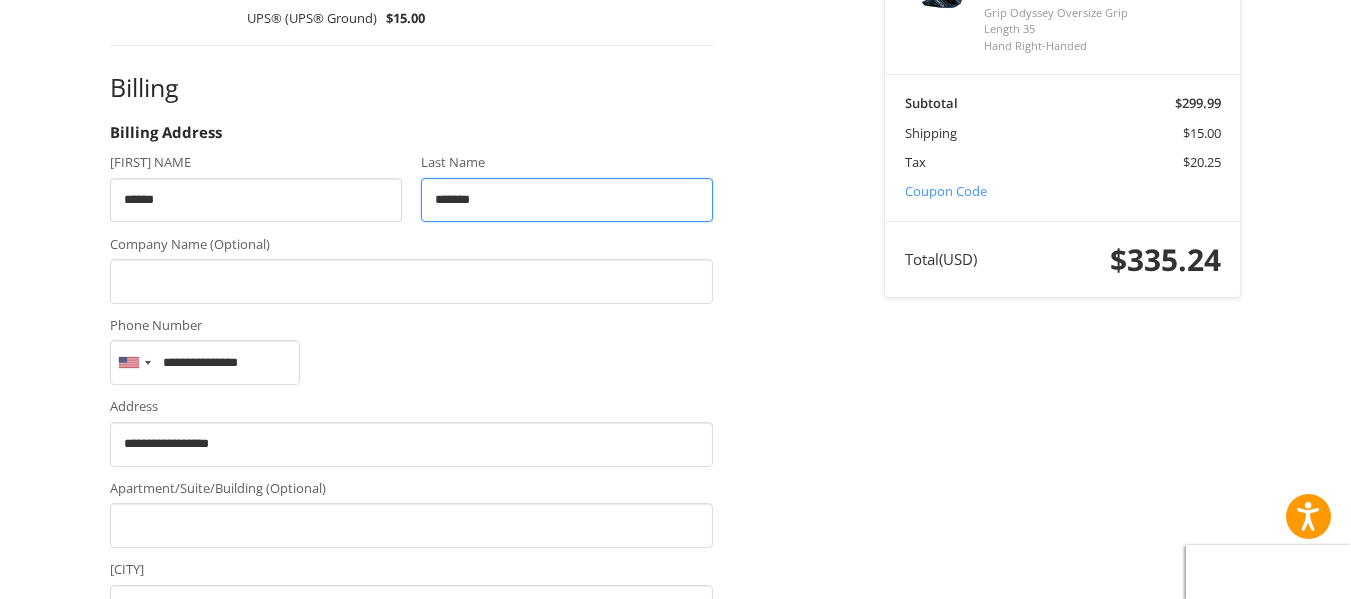 type on "*******" 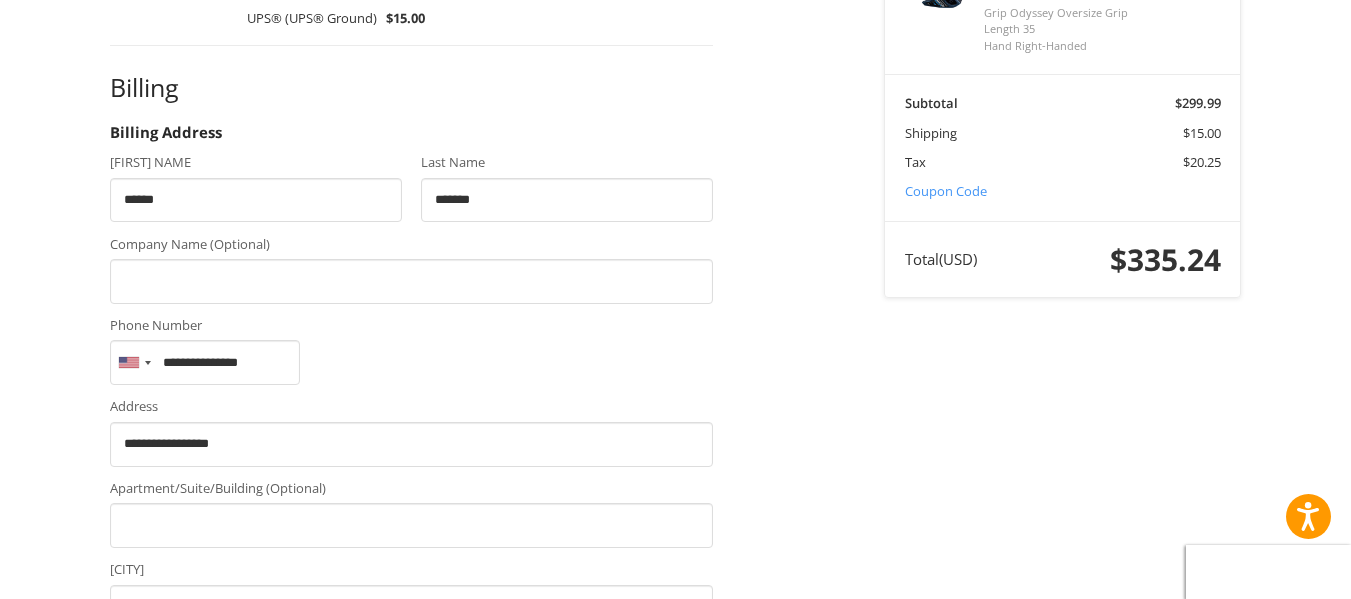 click on "Continue" at bounding box center (173, 852) 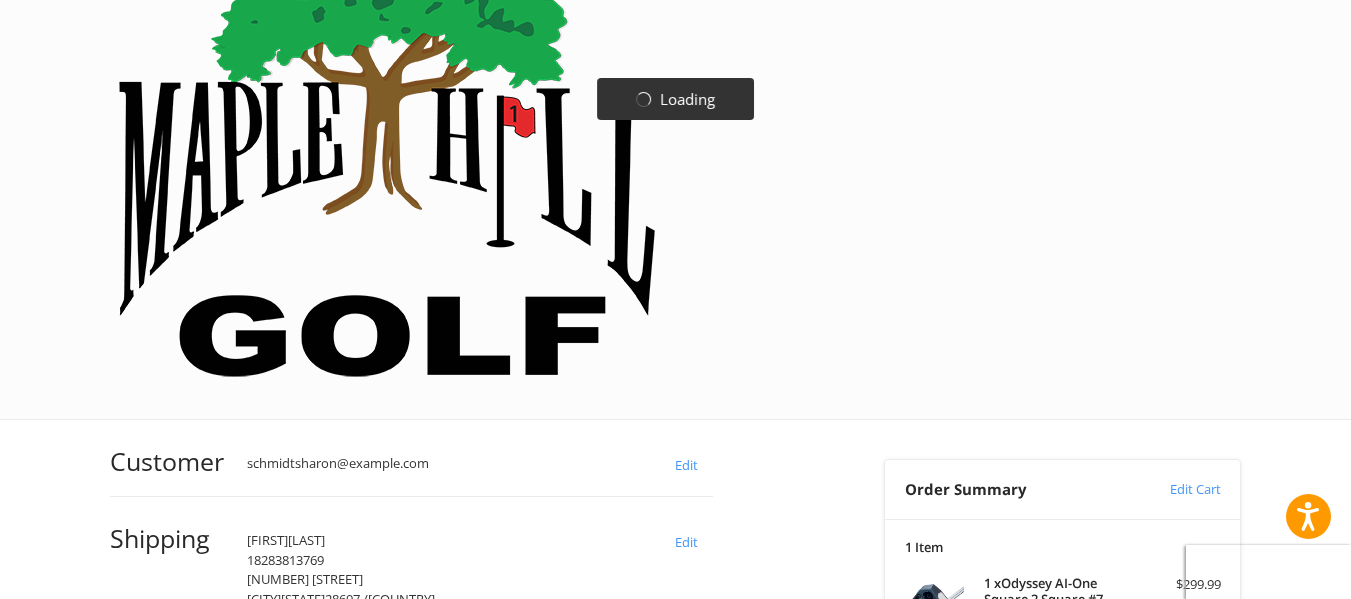 scroll, scrollTop: 213, scrollLeft: 0, axis: vertical 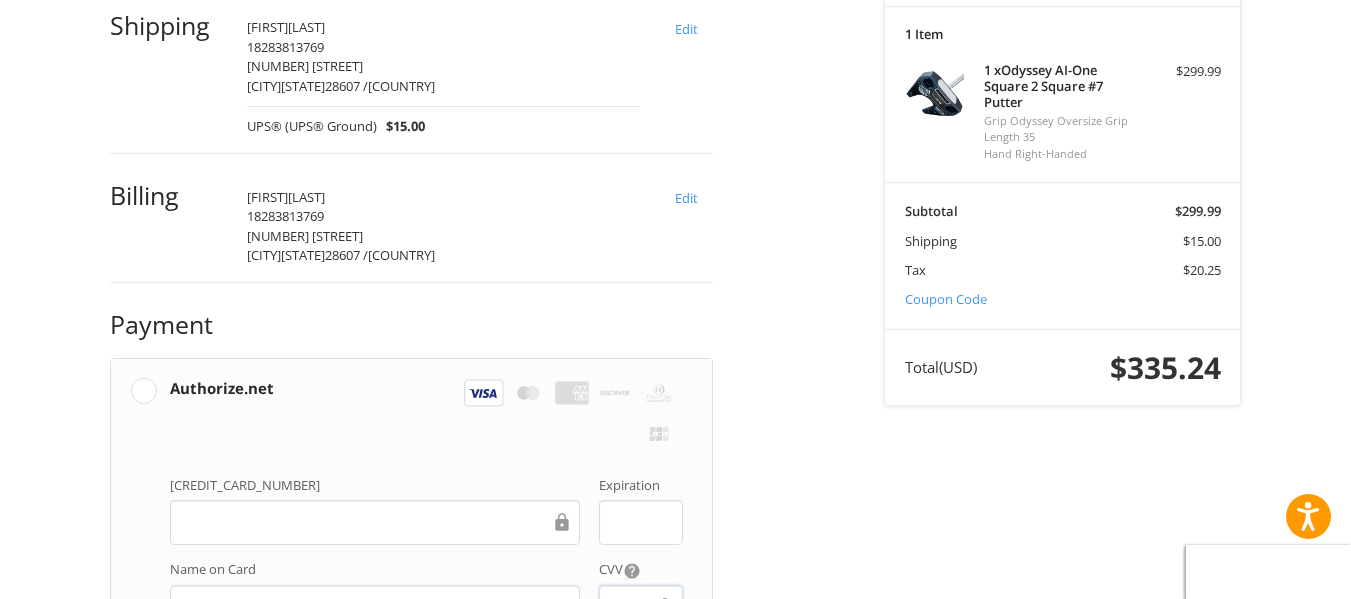 click on "Place Order" at bounding box center [411, 951] 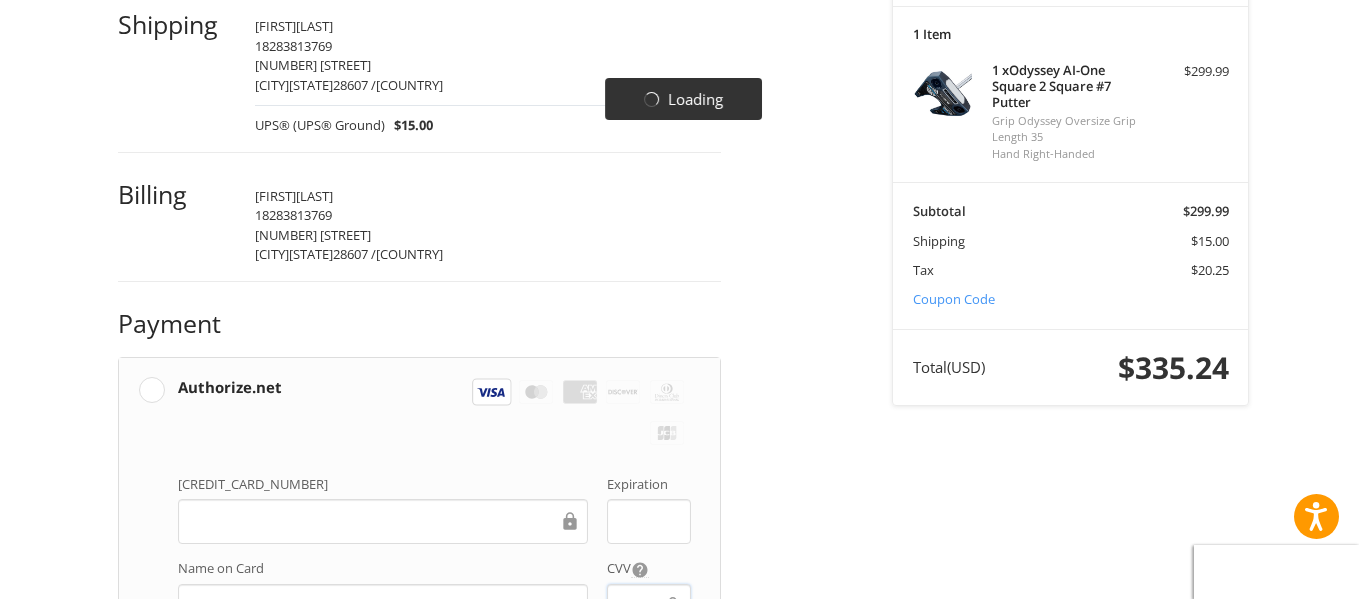 scroll, scrollTop: 0, scrollLeft: 0, axis: both 